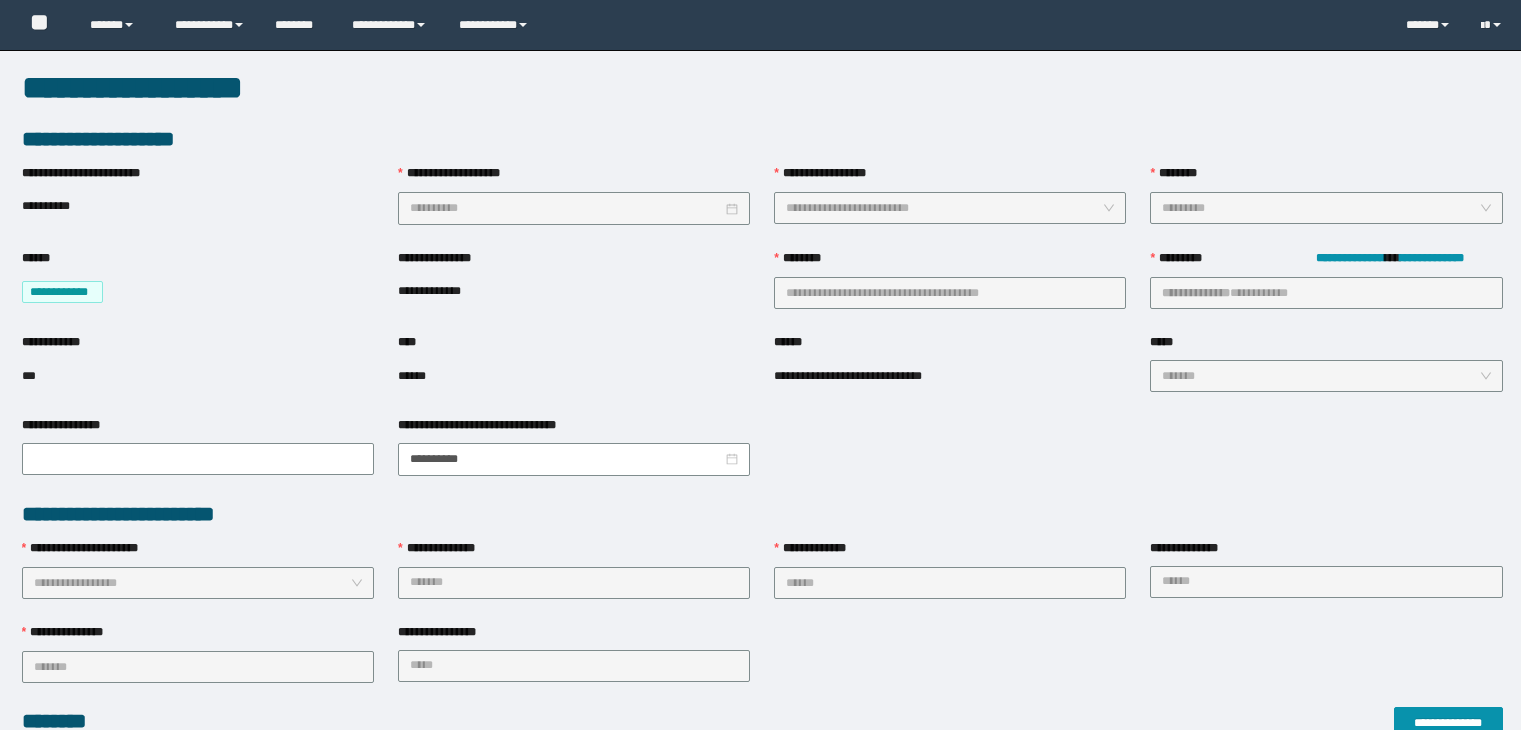scroll, scrollTop: 0, scrollLeft: 0, axis: both 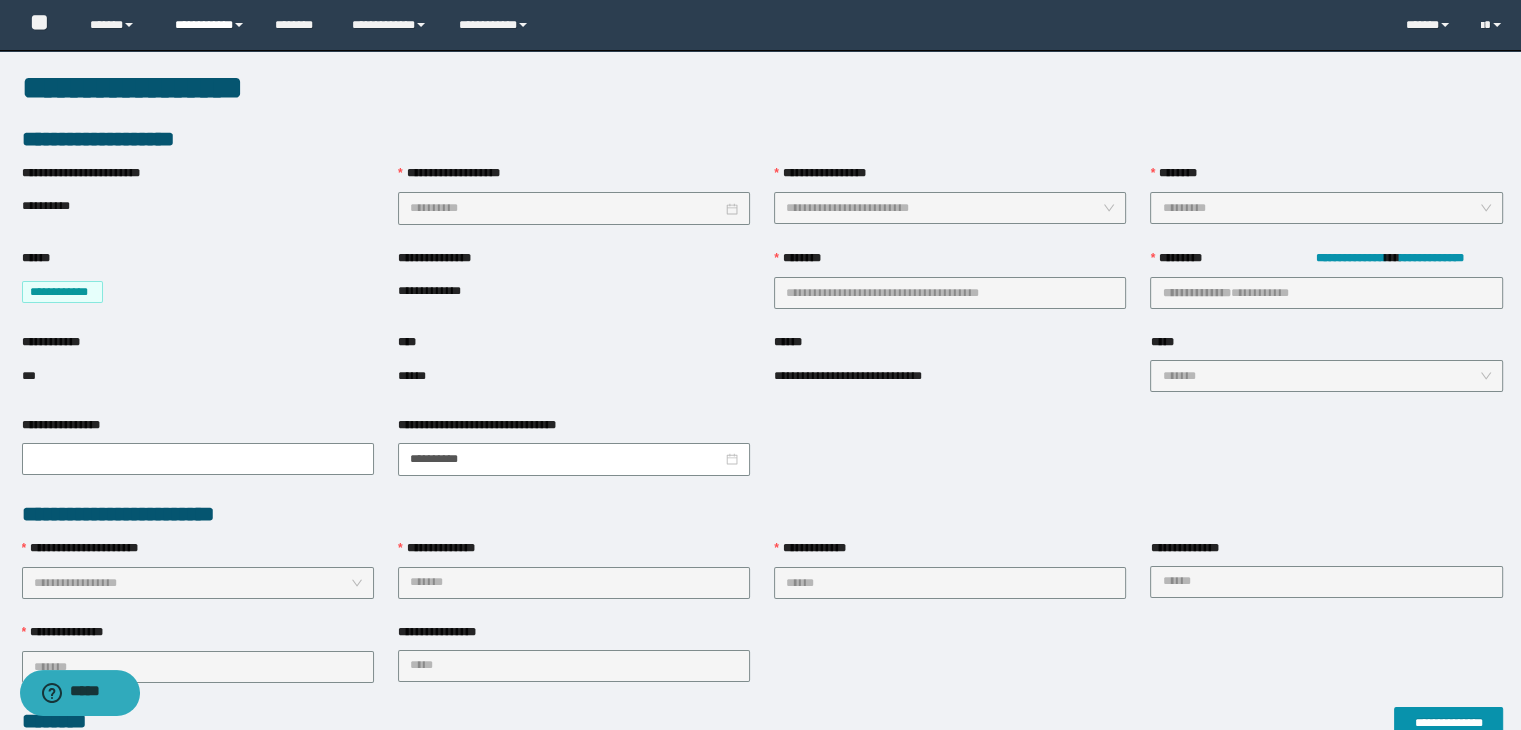 click on "**********" at bounding box center [210, 25] 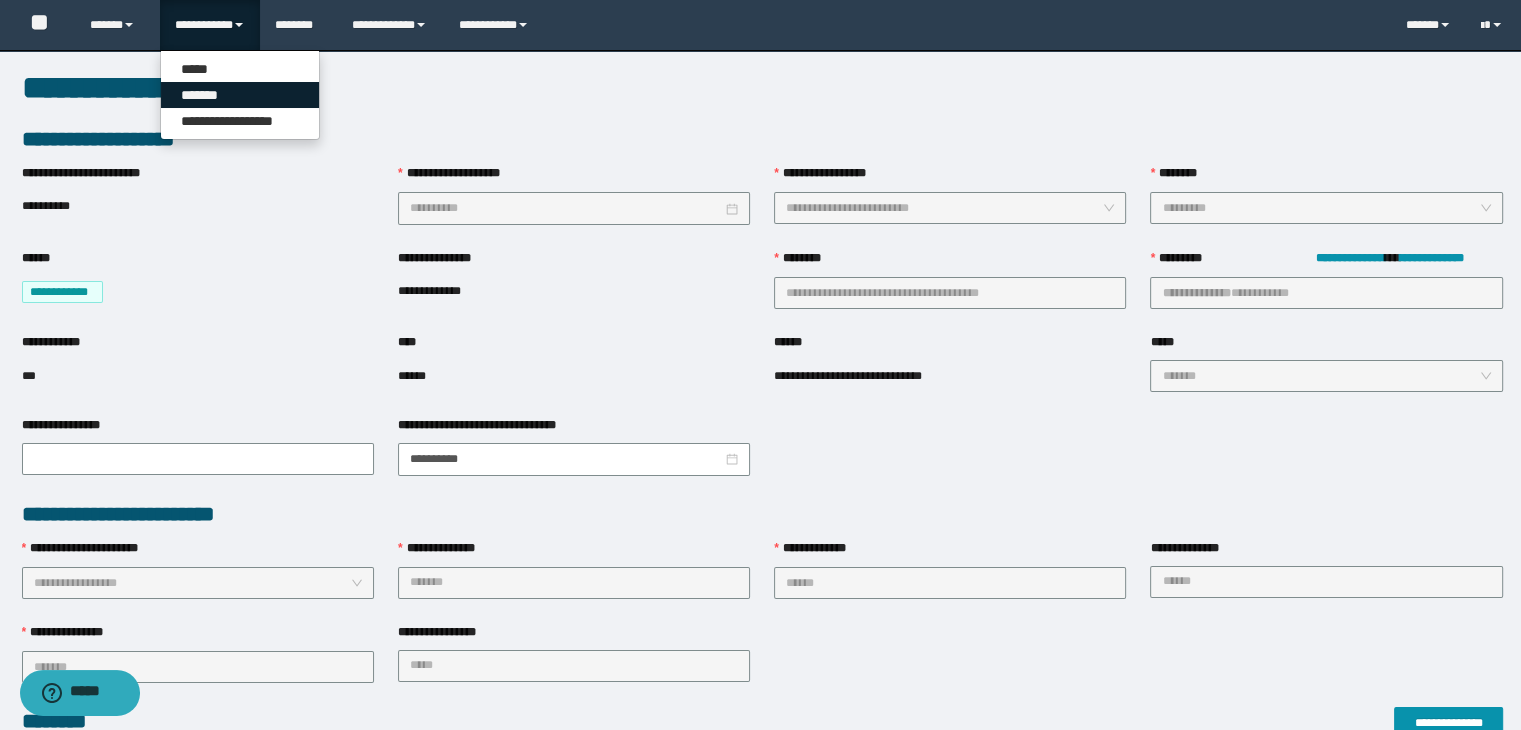 click on "*******" at bounding box center (240, 95) 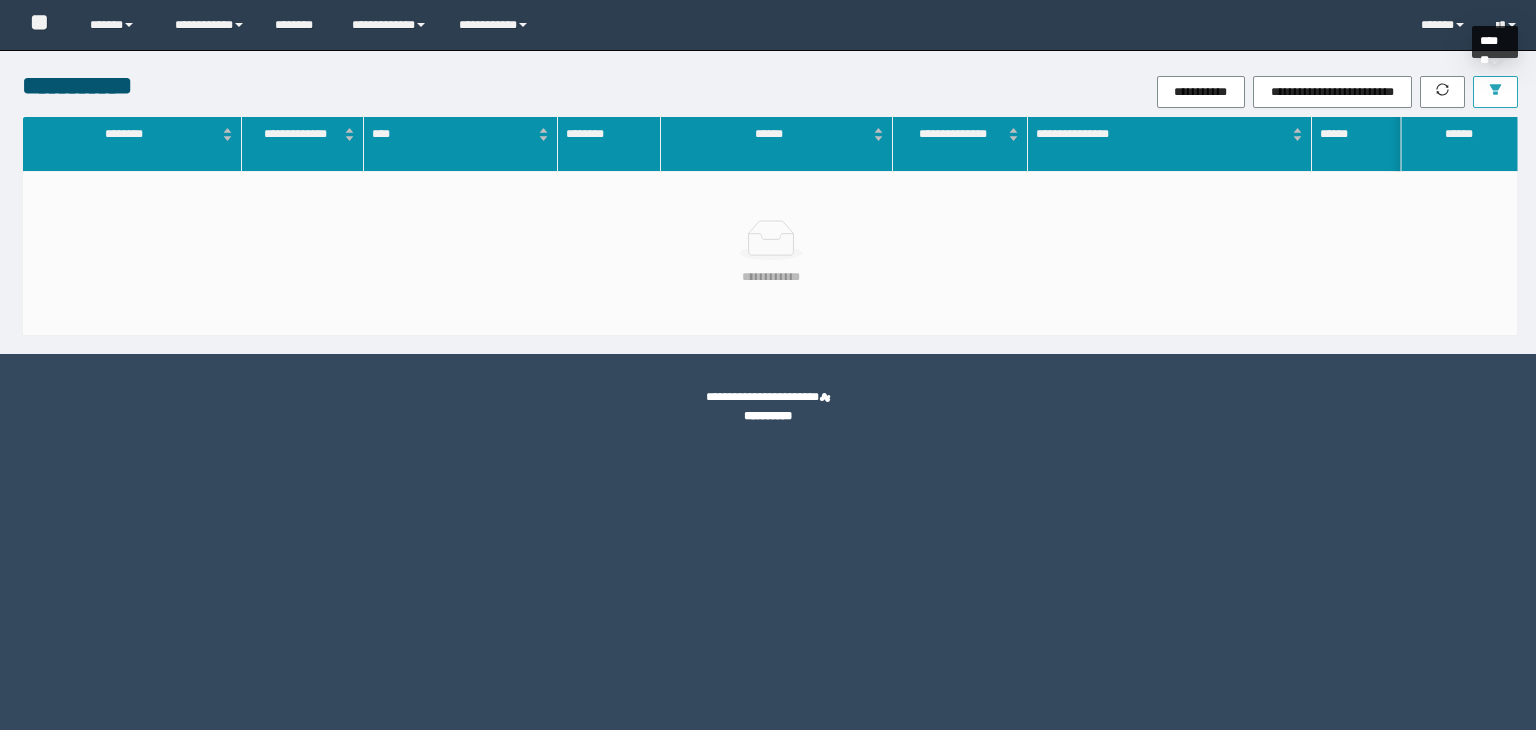 scroll, scrollTop: 0, scrollLeft: 0, axis: both 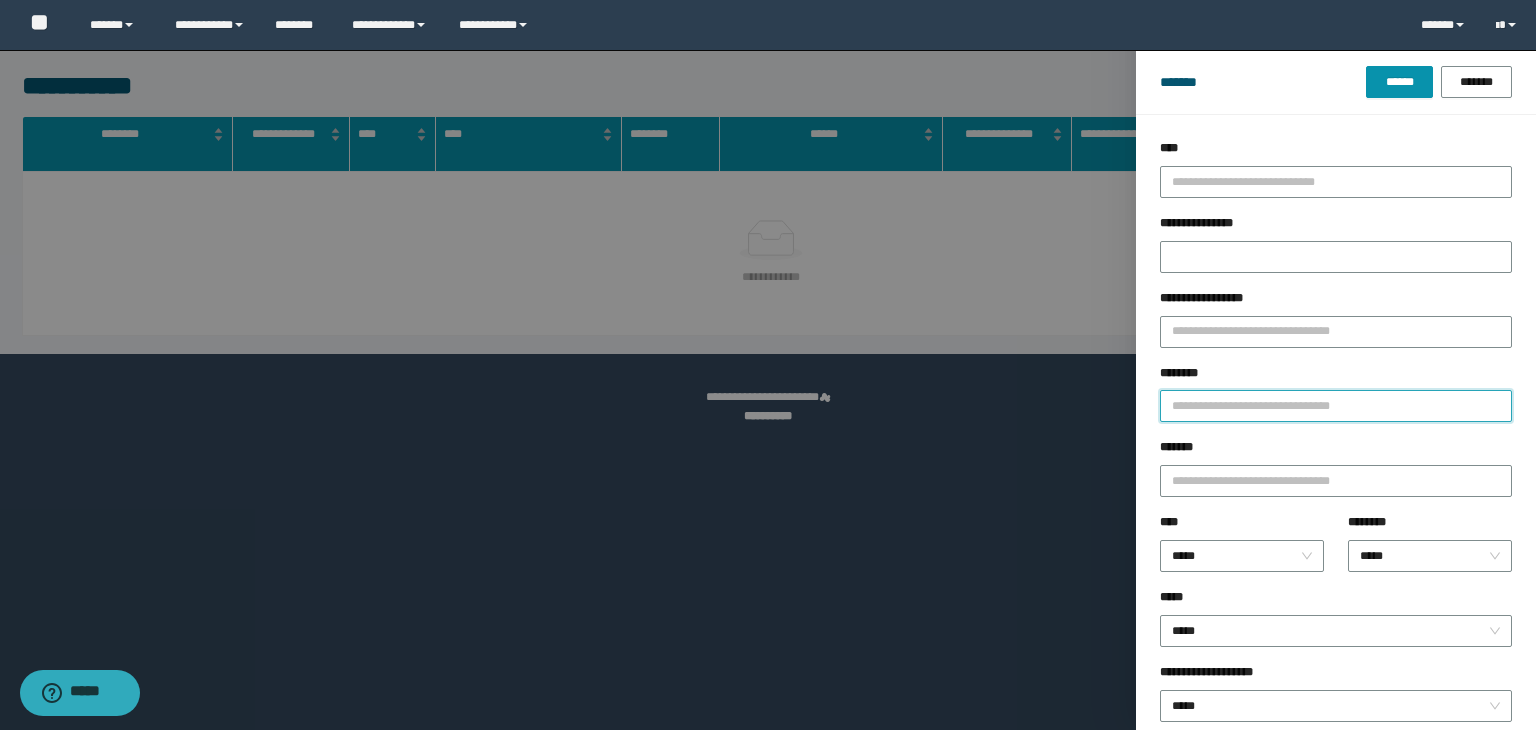 drag, startPoint x: 1198, startPoint y: 399, endPoint x: 1362, endPoint y: 394, distance: 164.0762 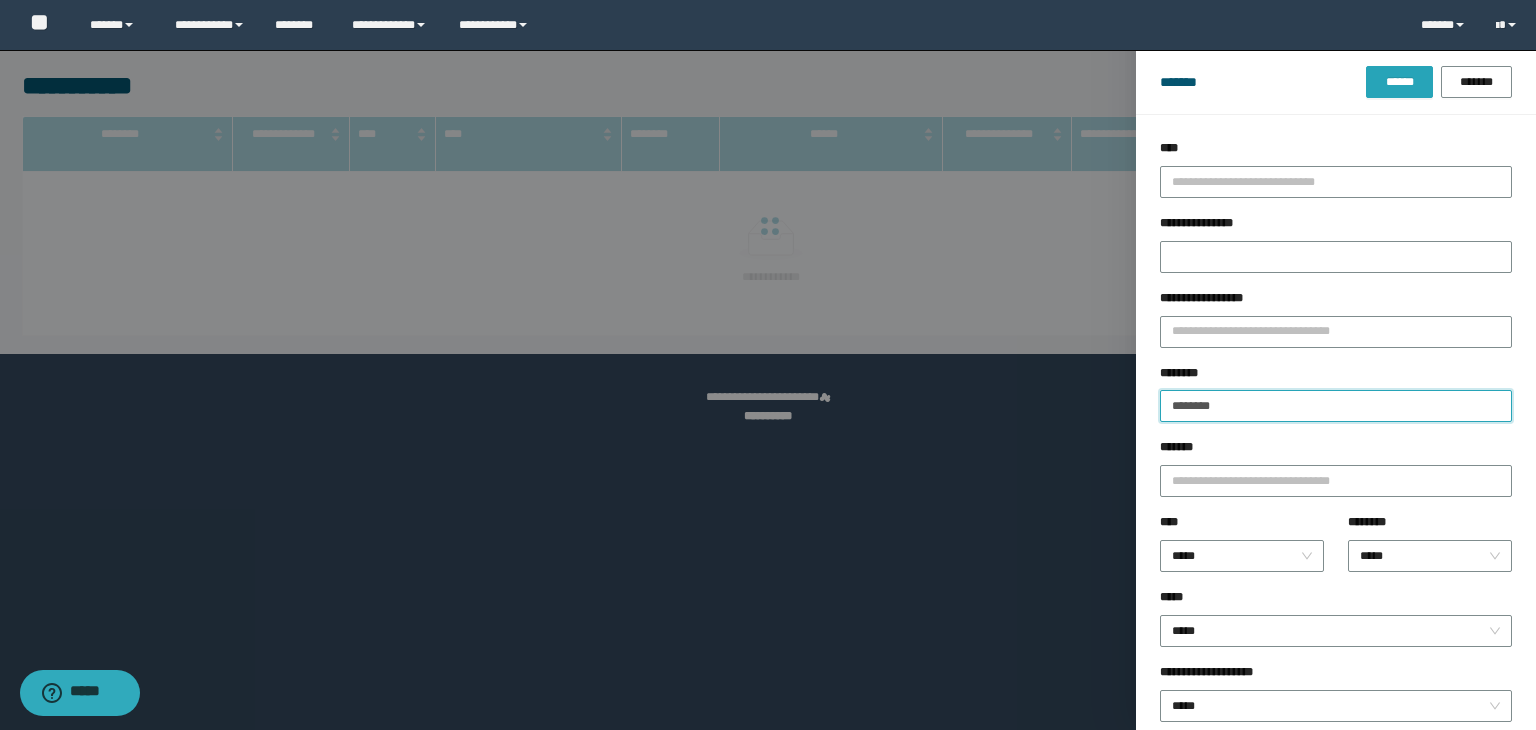 type on "********" 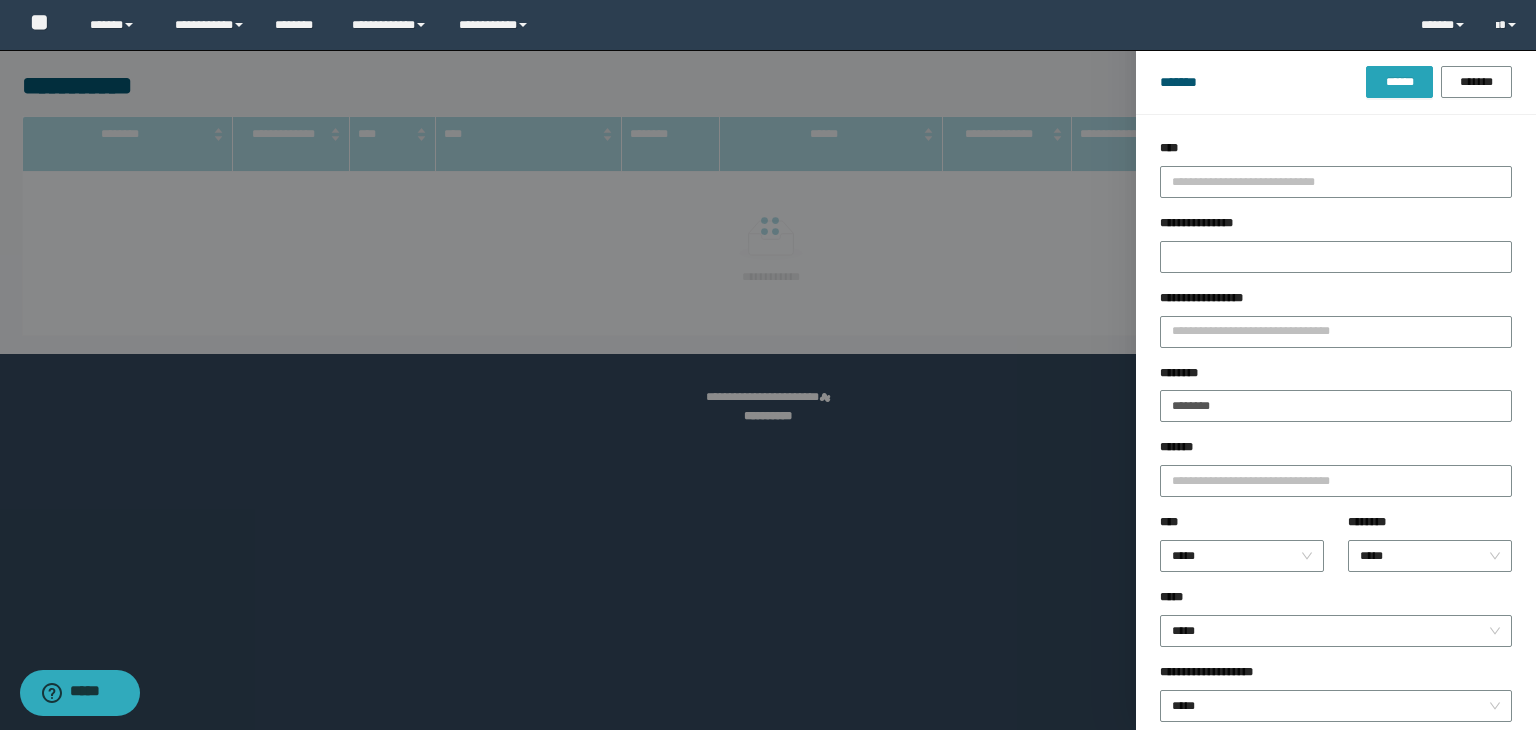 click on "******" at bounding box center [1399, 82] 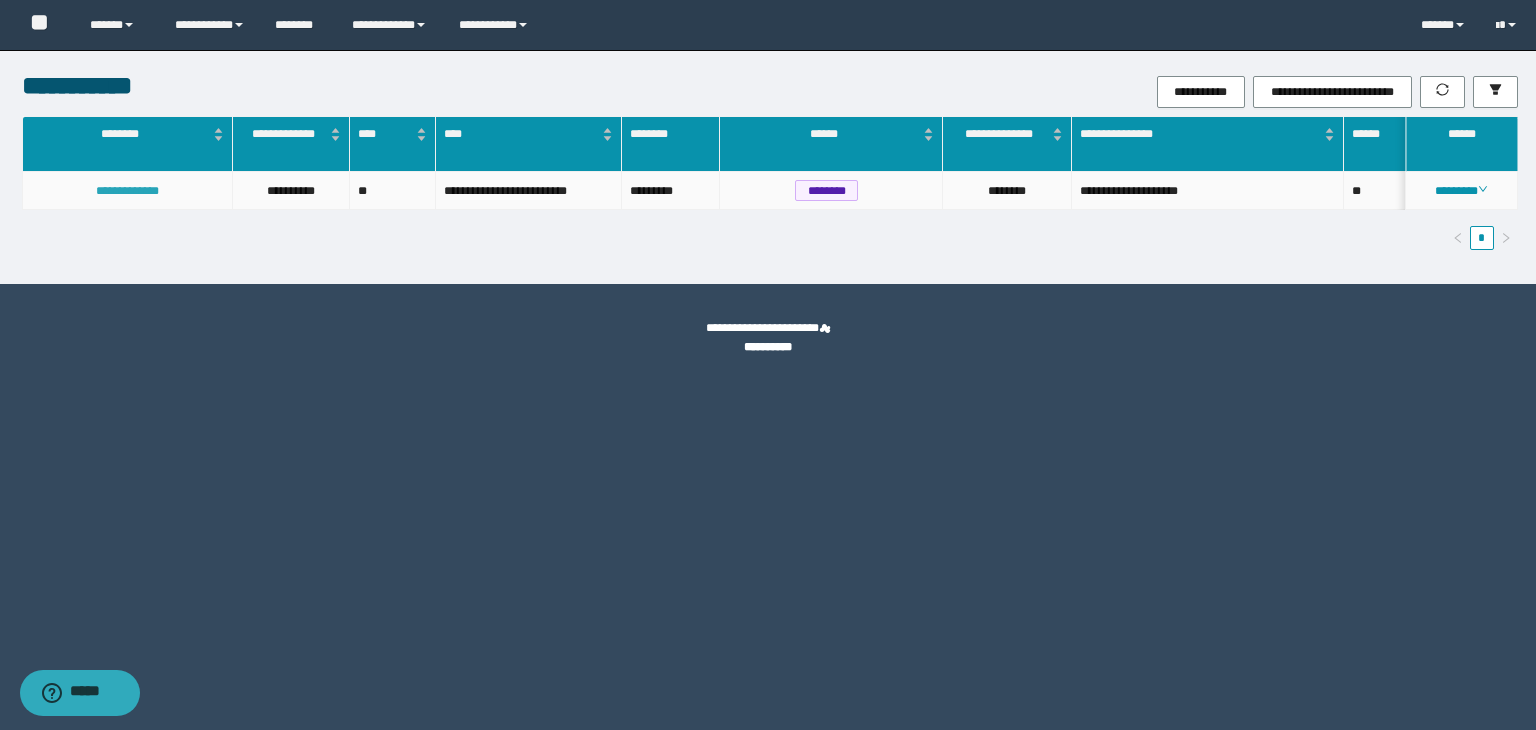 click on "**********" at bounding box center (127, 191) 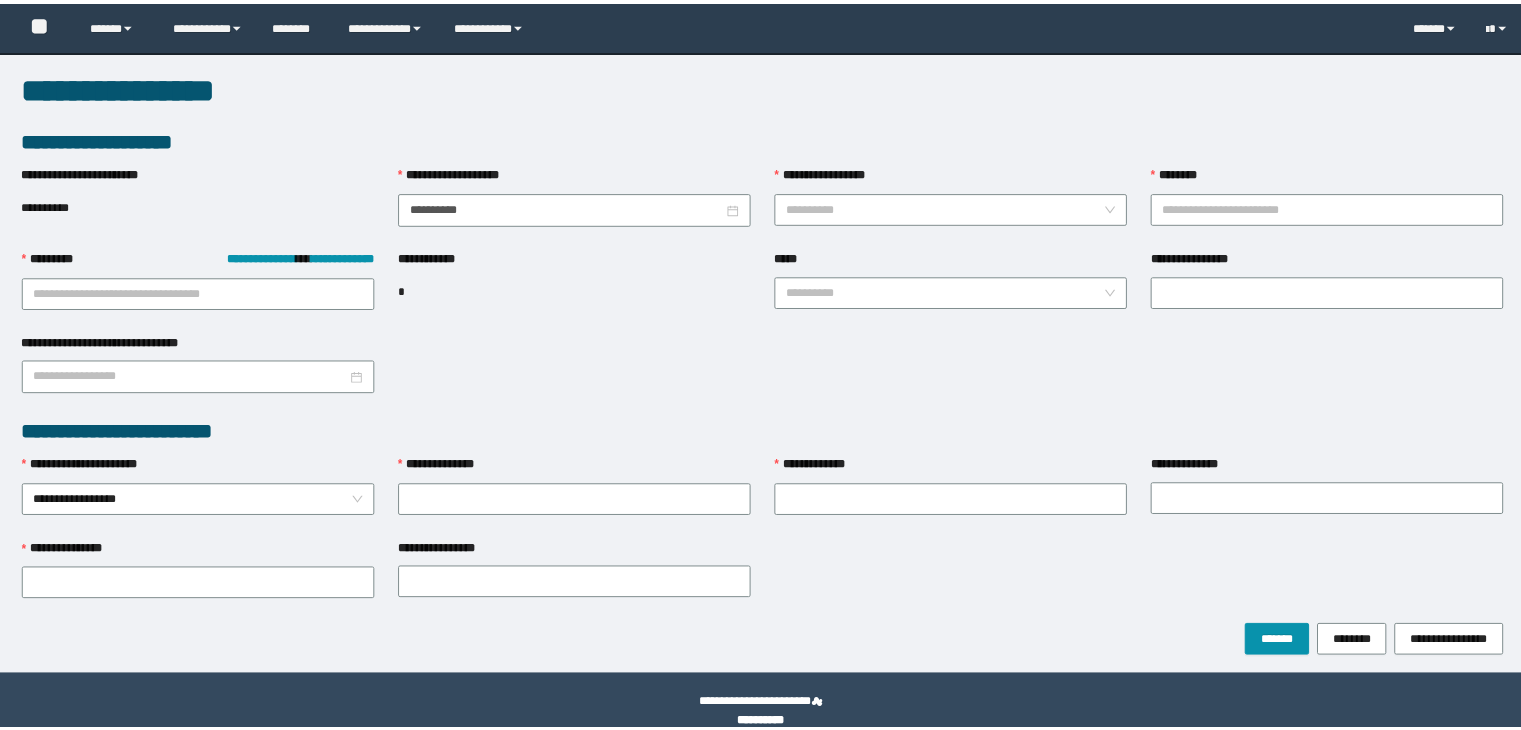 scroll, scrollTop: 0, scrollLeft: 0, axis: both 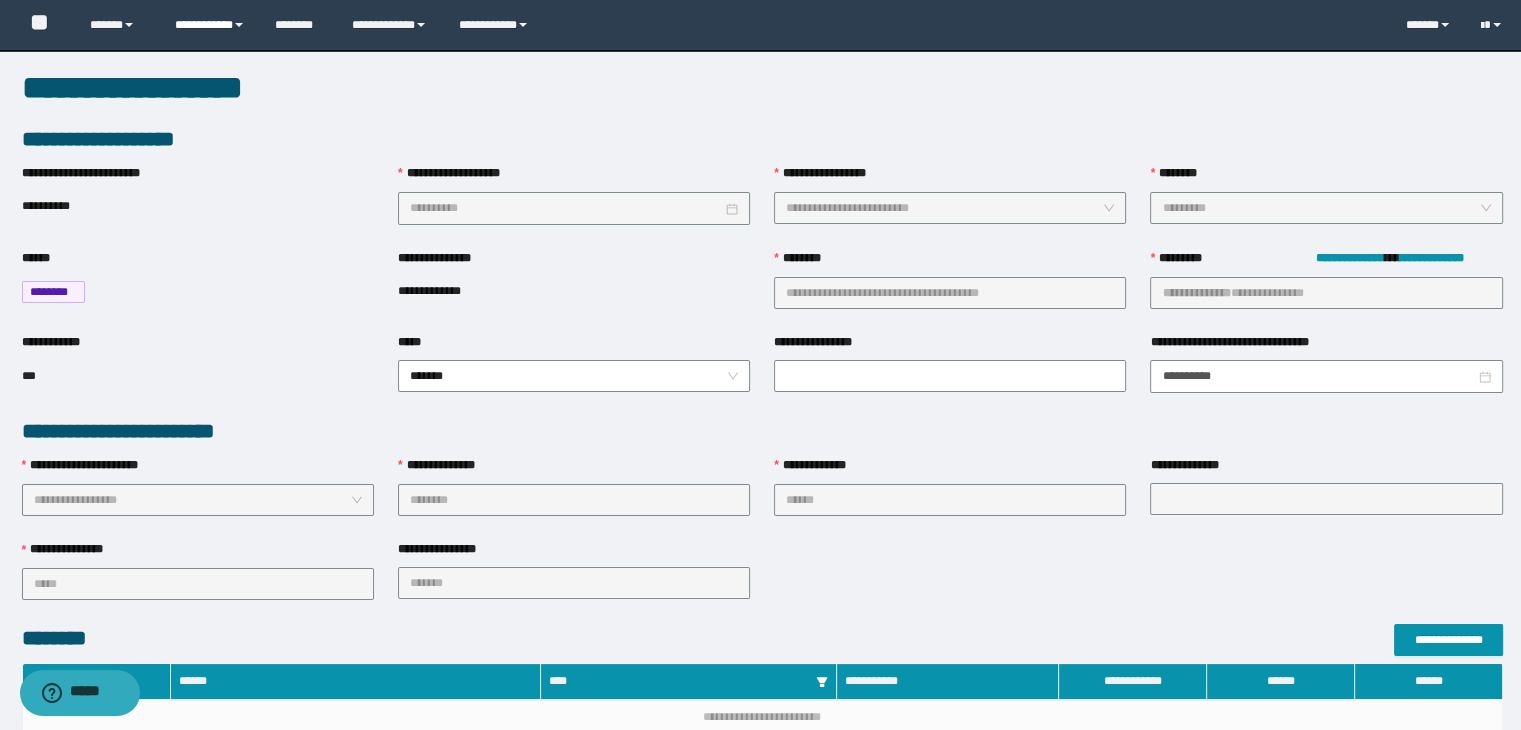 click on "**********" at bounding box center (210, 25) 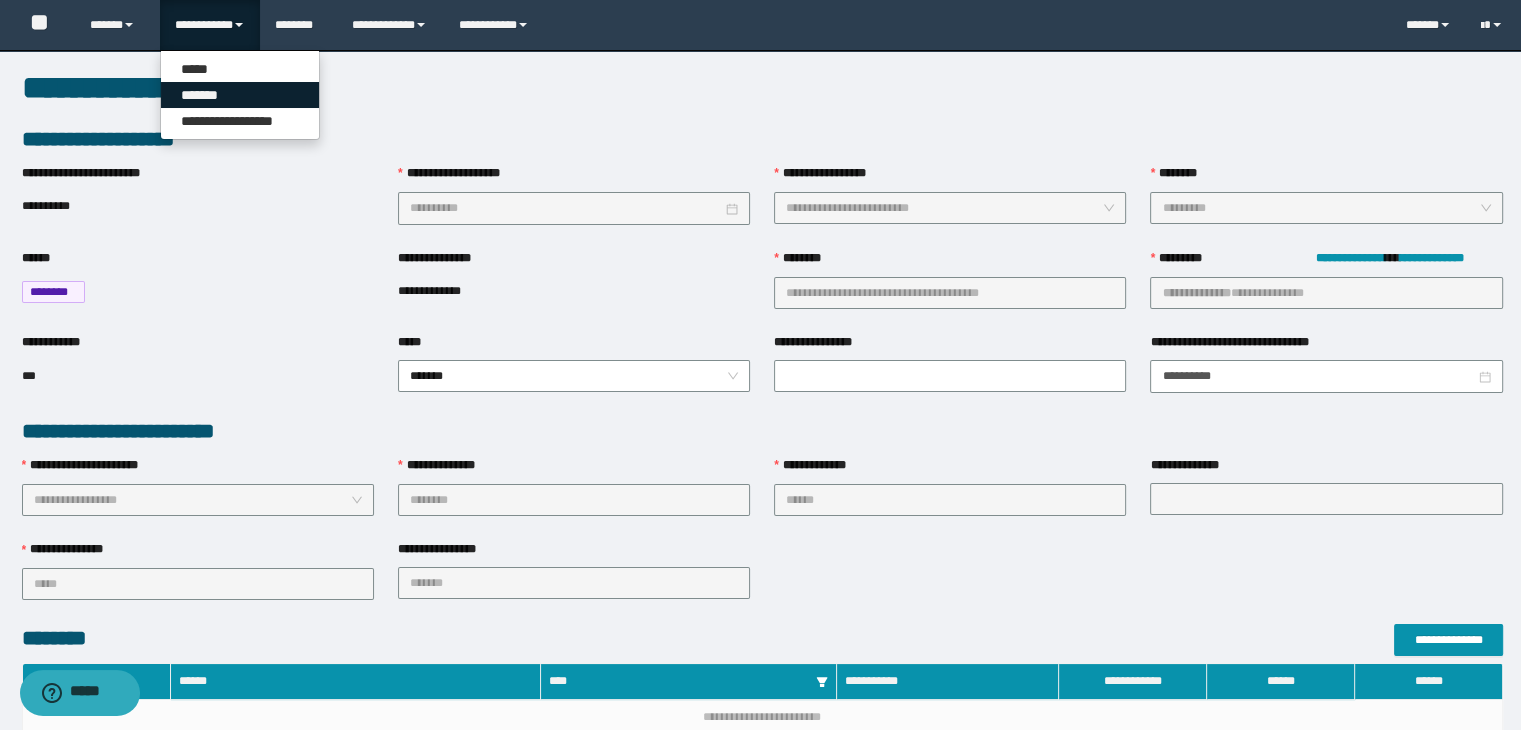 click on "*******" at bounding box center [240, 95] 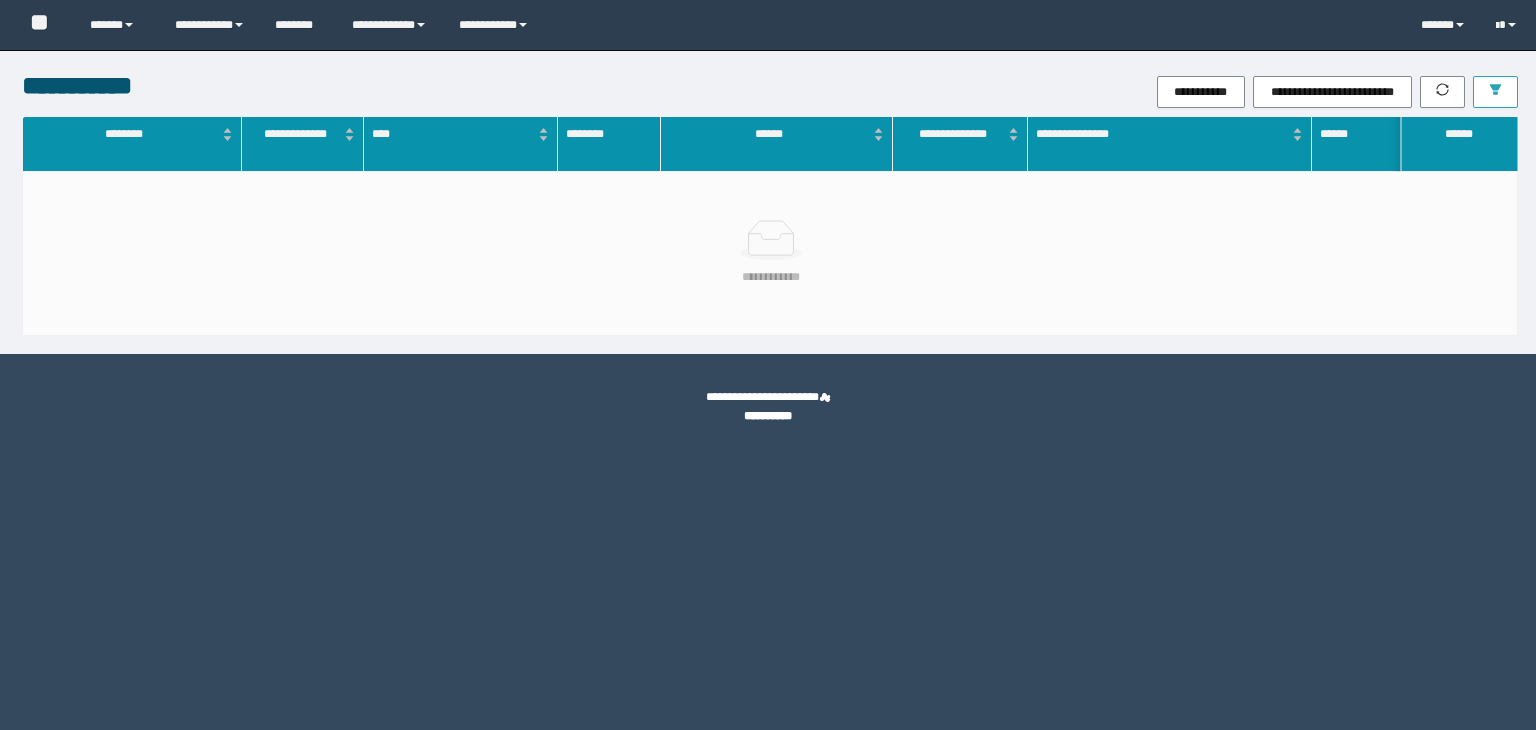 scroll, scrollTop: 0, scrollLeft: 0, axis: both 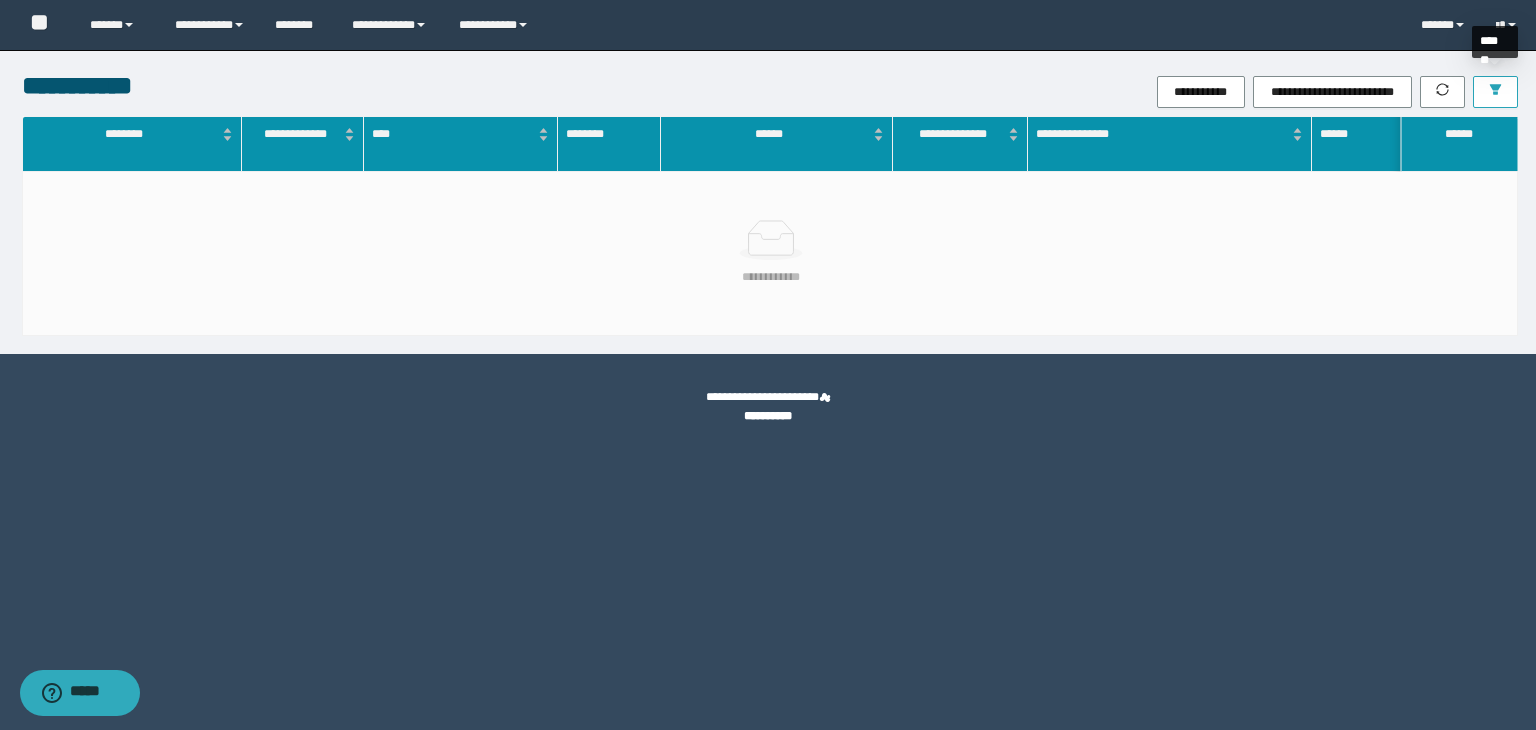 click 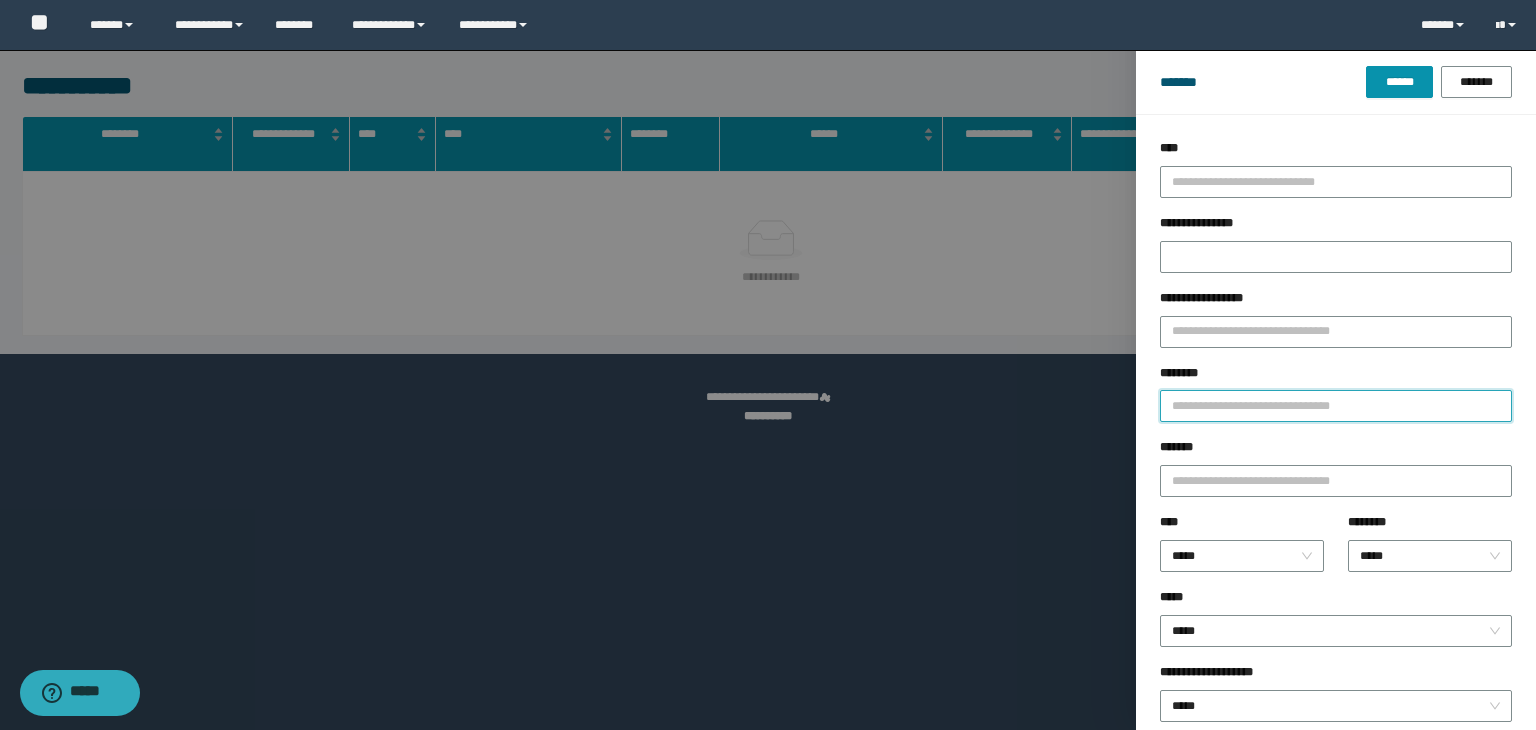 click on "********" at bounding box center (1336, 406) 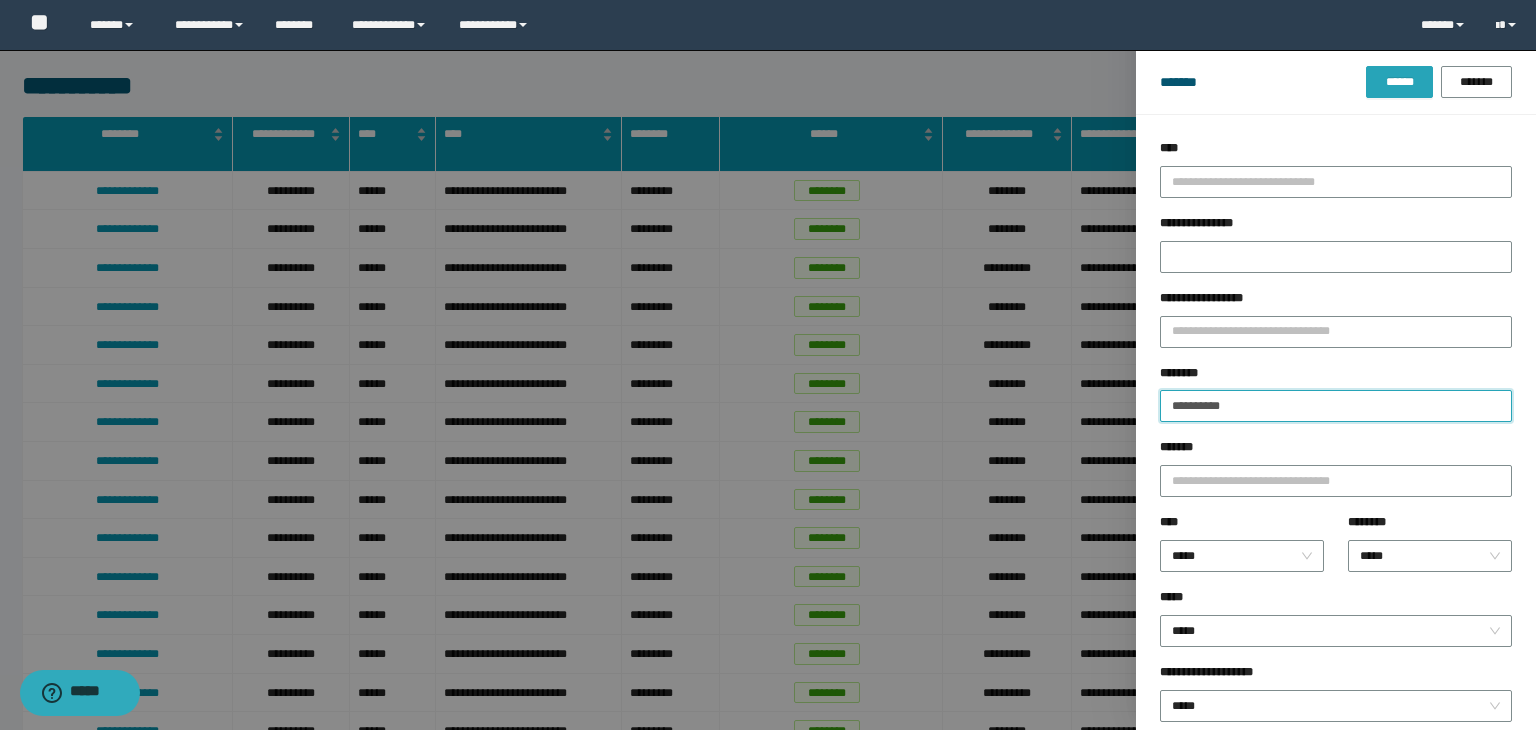 type on "**********" 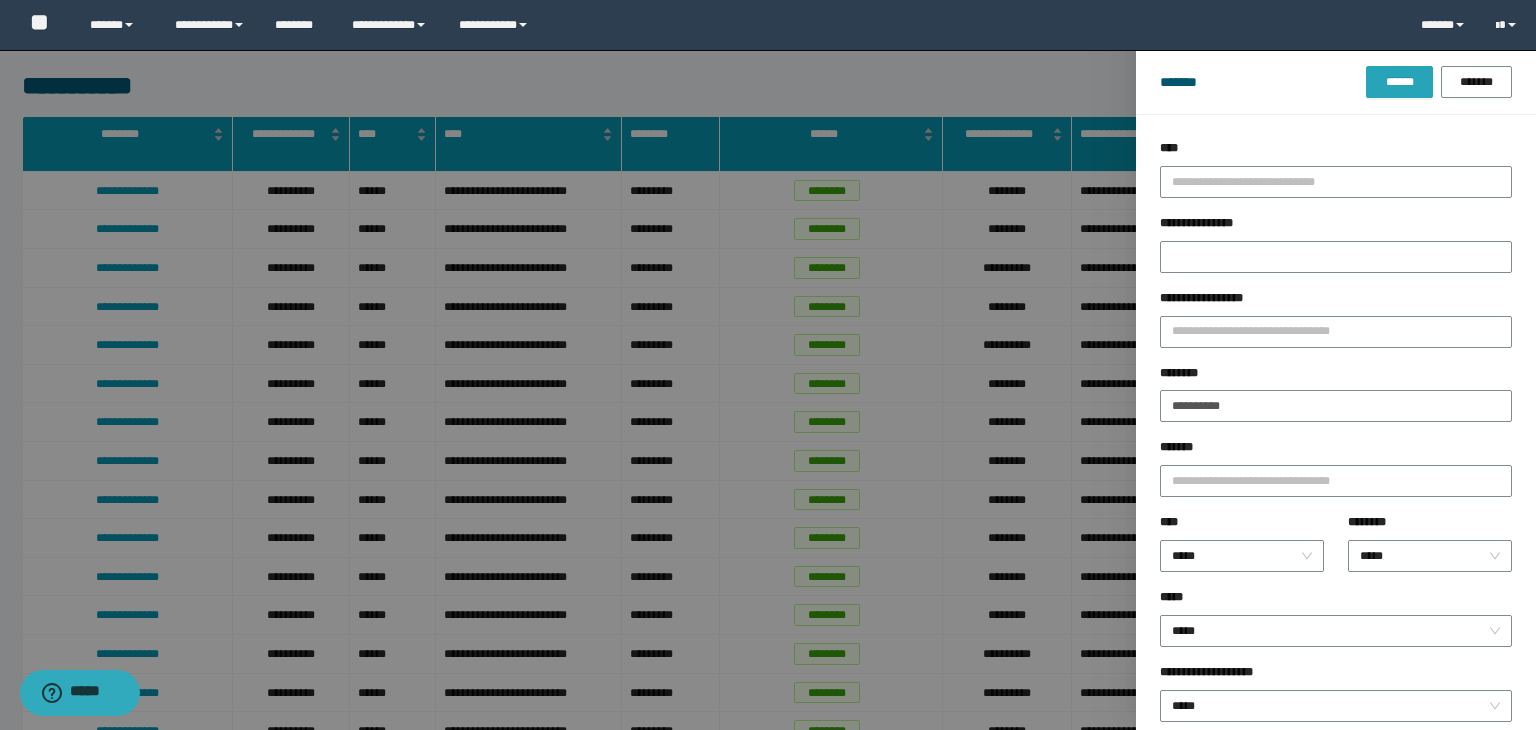 click on "******" at bounding box center [1399, 82] 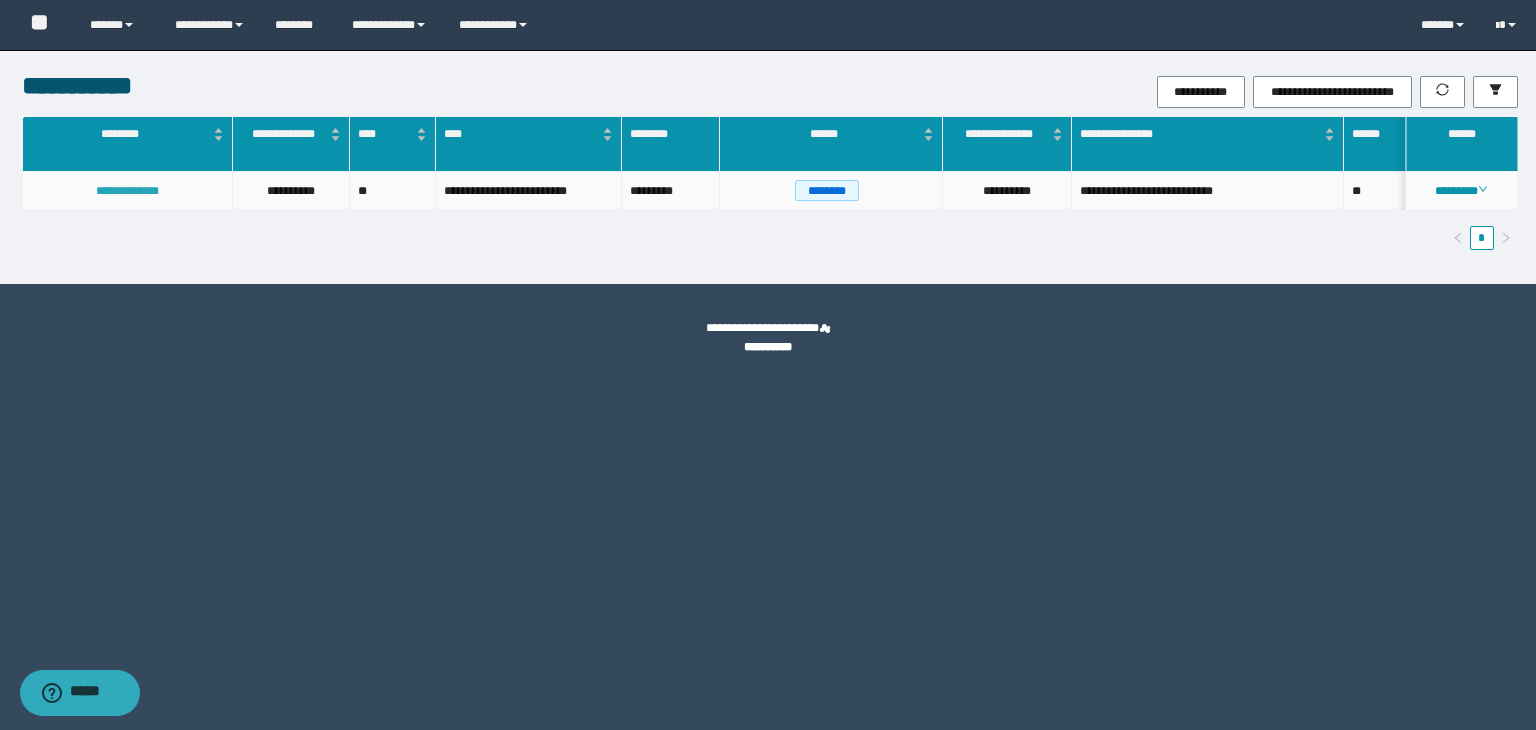 click on "**********" at bounding box center [127, 191] 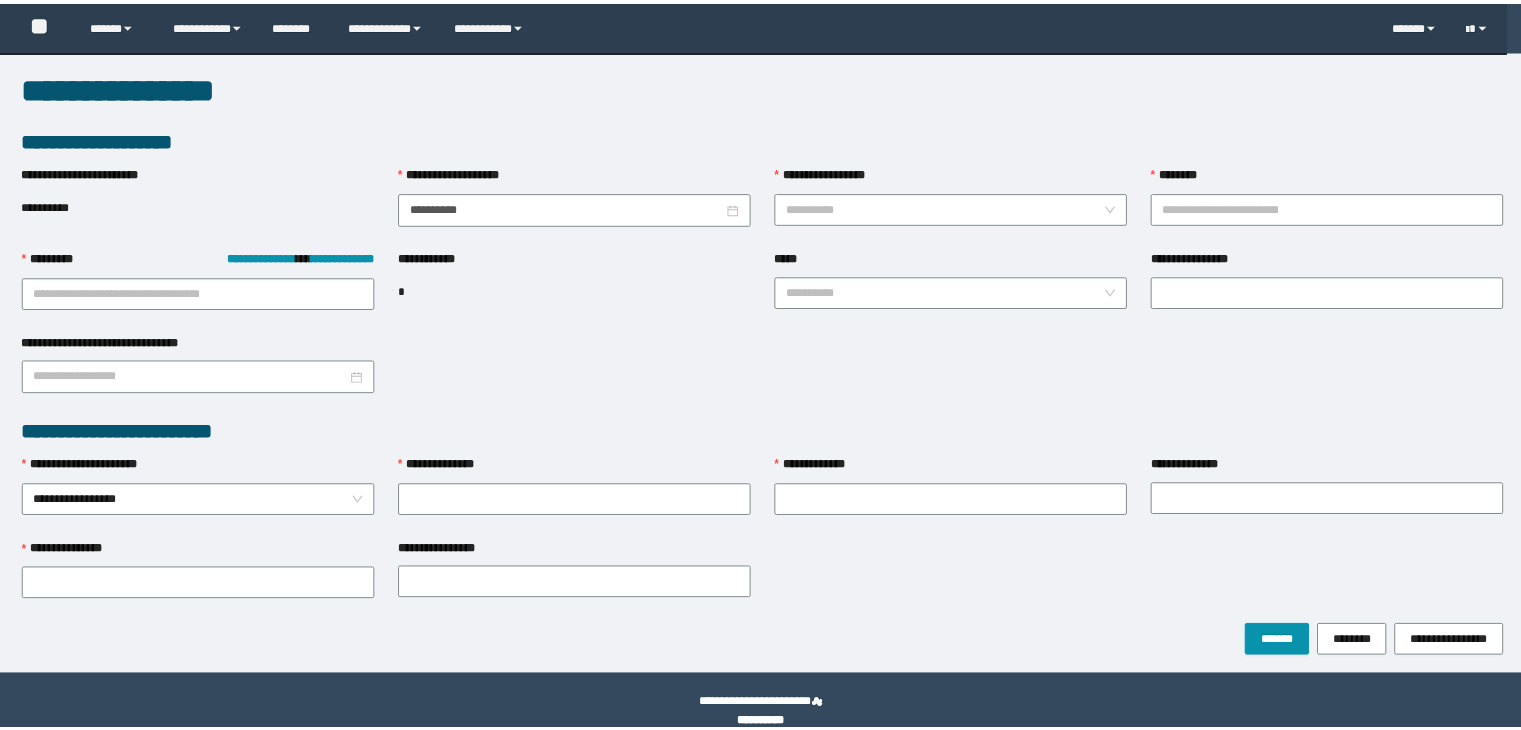 scroll, scrollTop: 0, scrollLeft: 0, axis: both 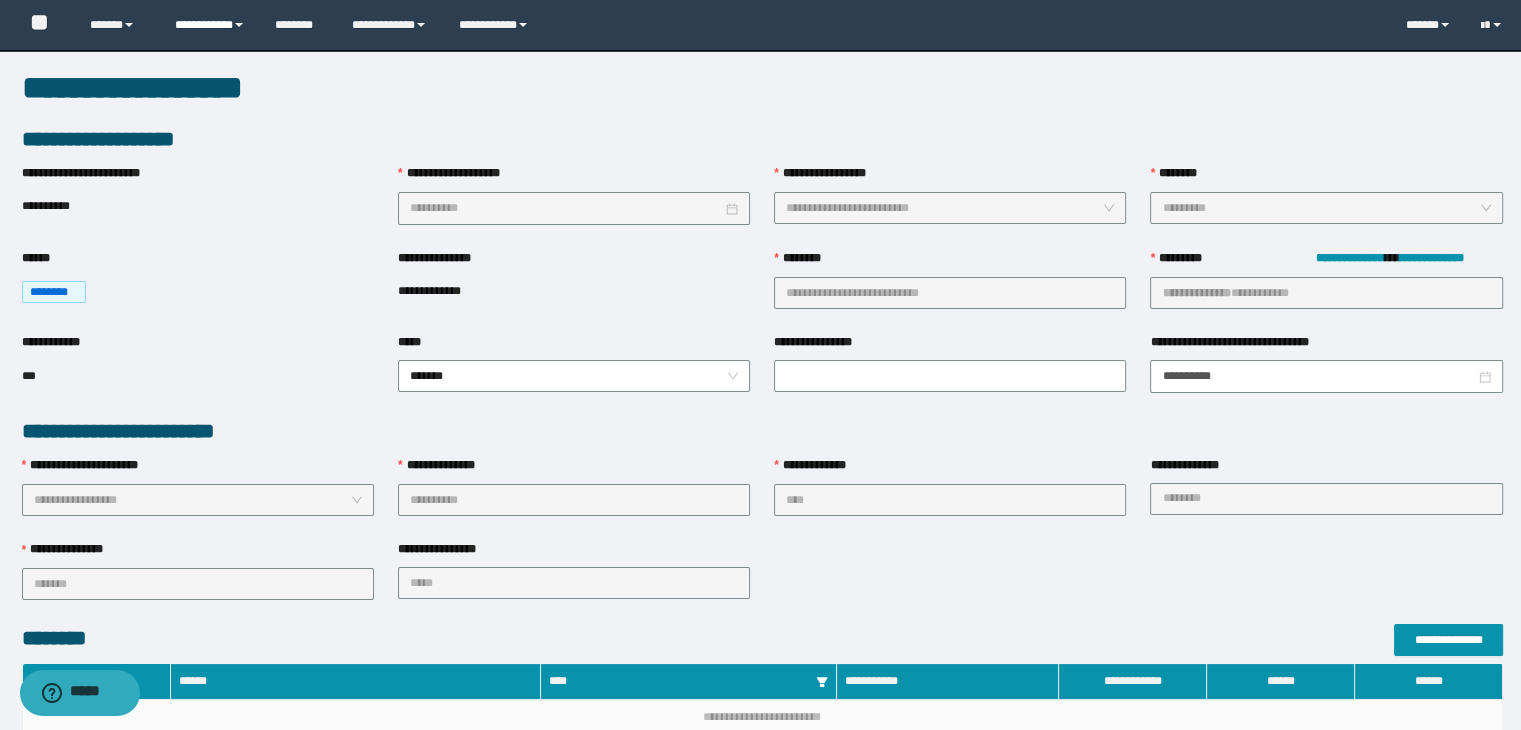 click on "**********" at bounding box center [210, 25] 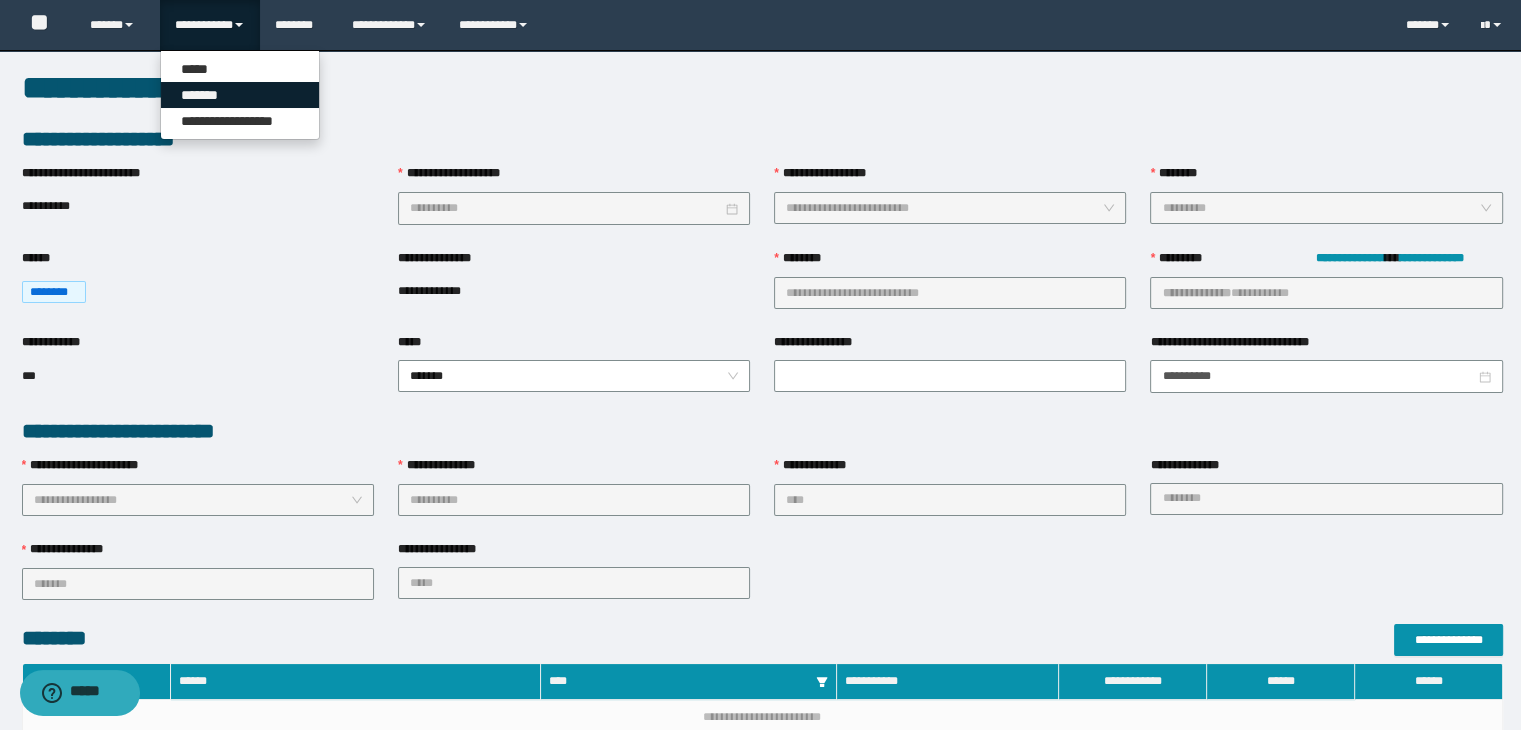 click on "*******" at bounding box center [240, 95] 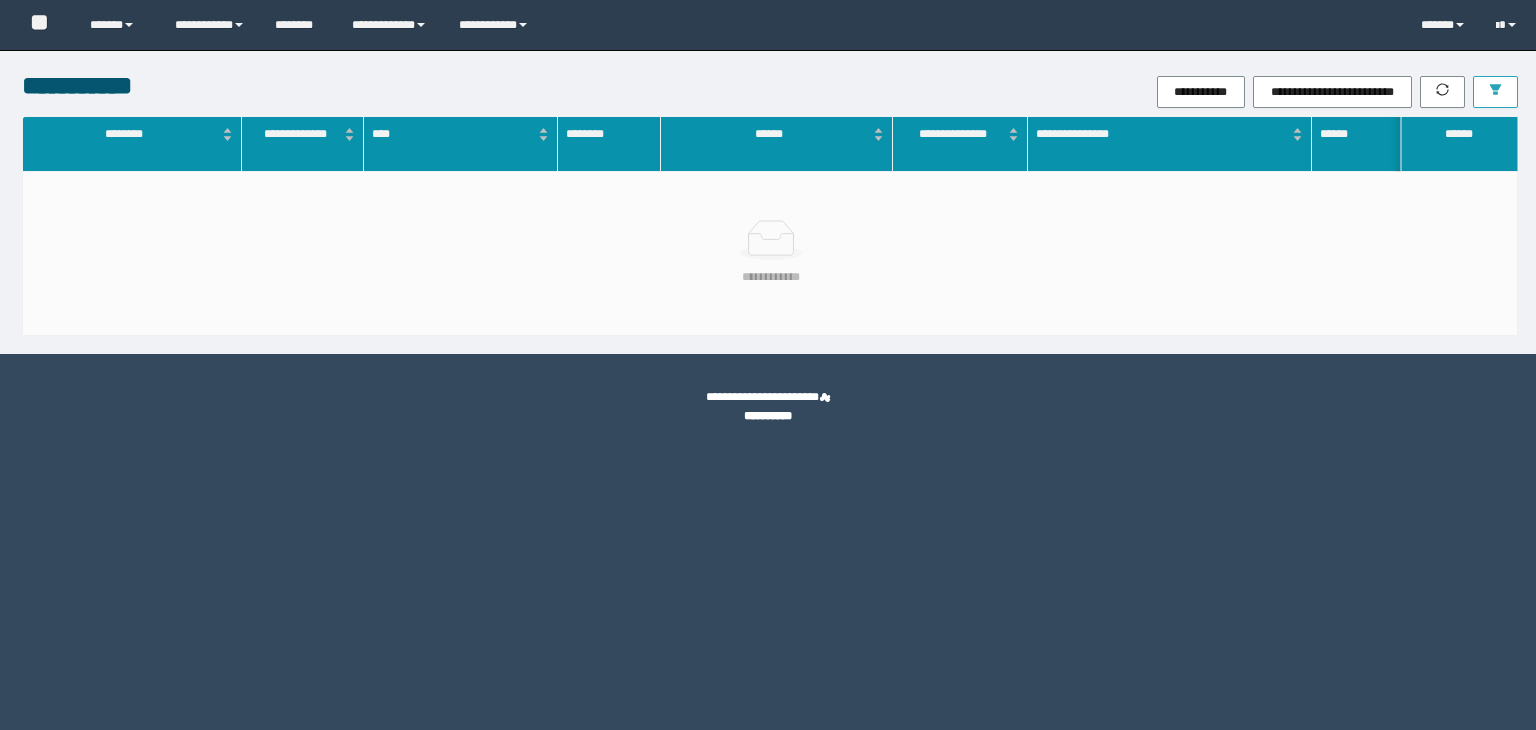 scroll, scrollTop: 0, scrollLeft: 0, axis: both 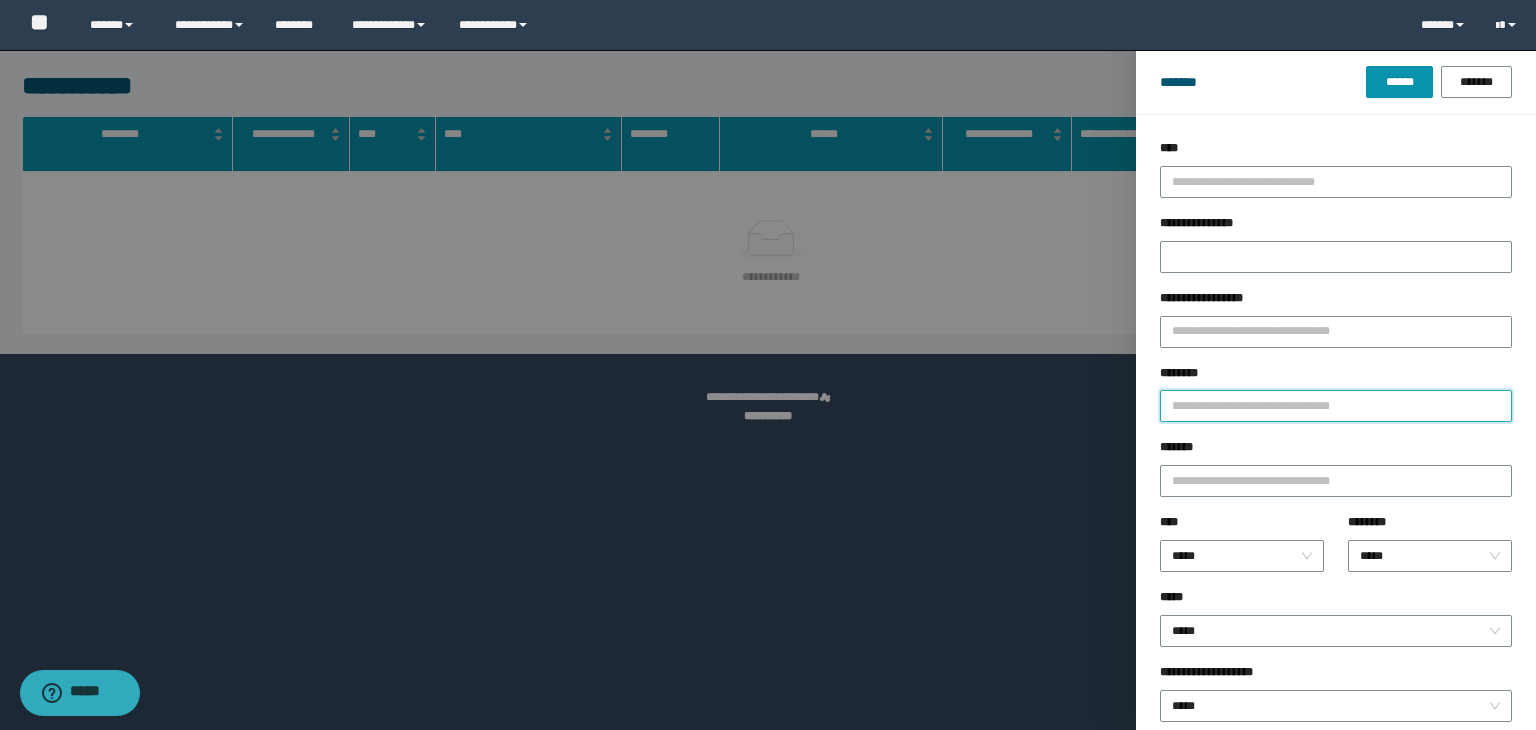 click on "********" at bounding box center (1336, 406) 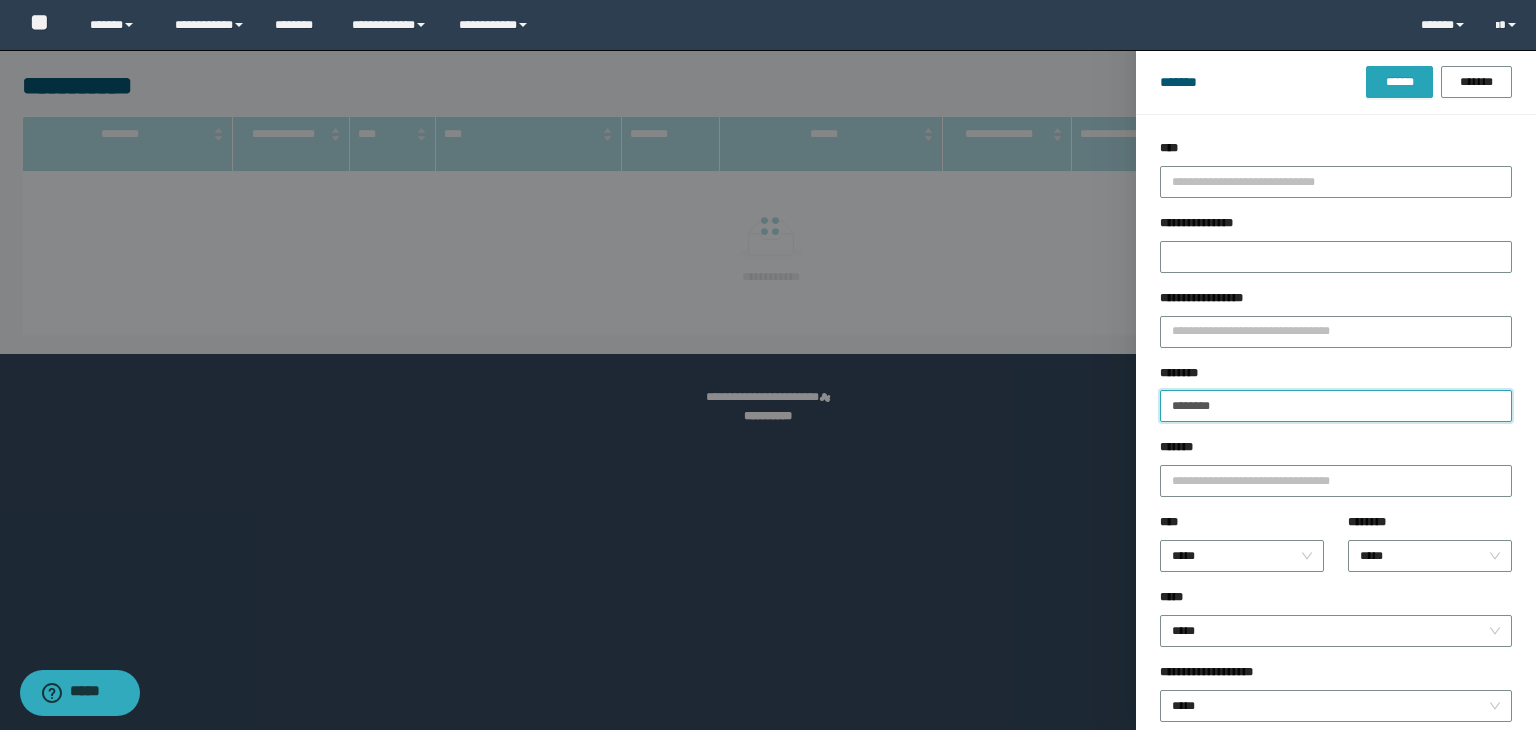 type on "********" 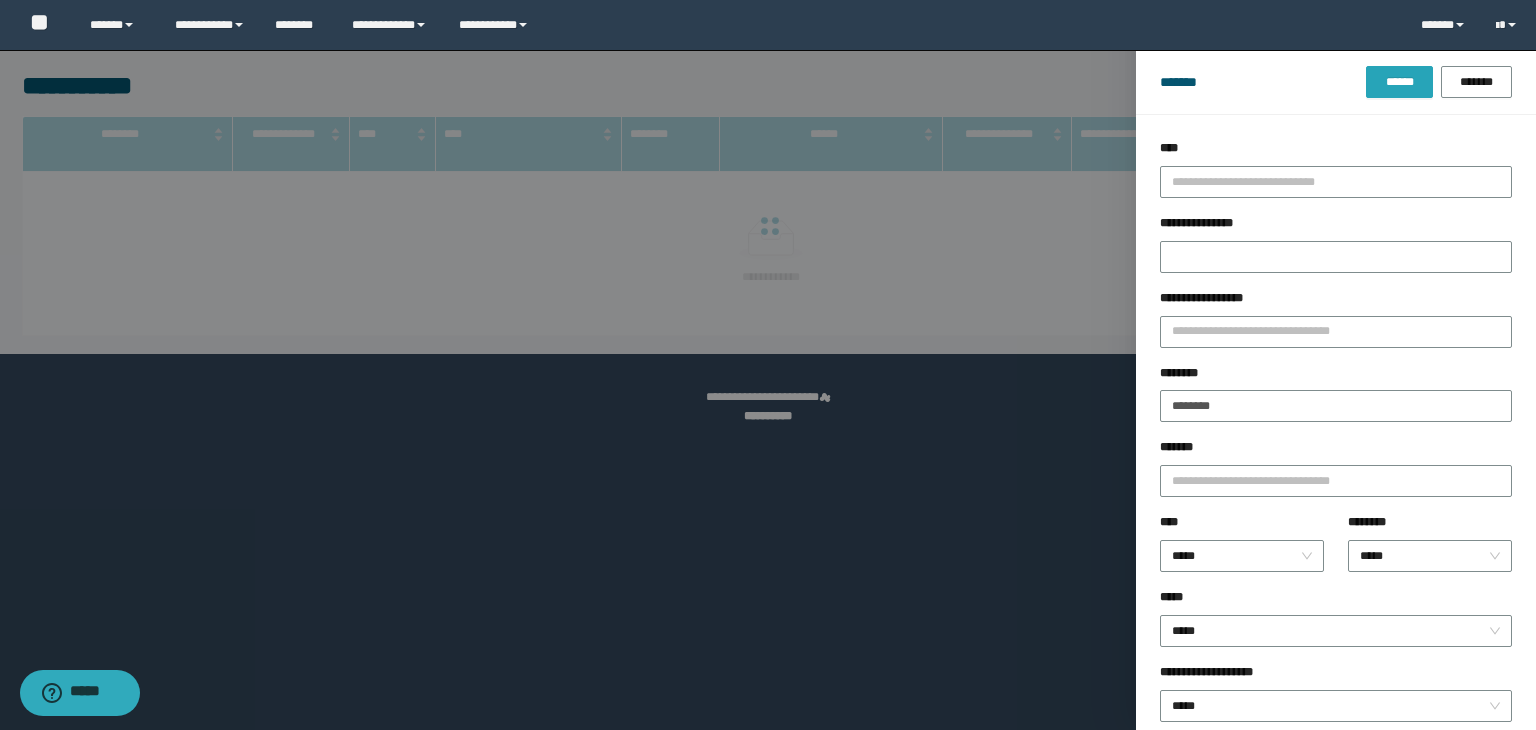click on "******" at bounding box center (1399, 82) 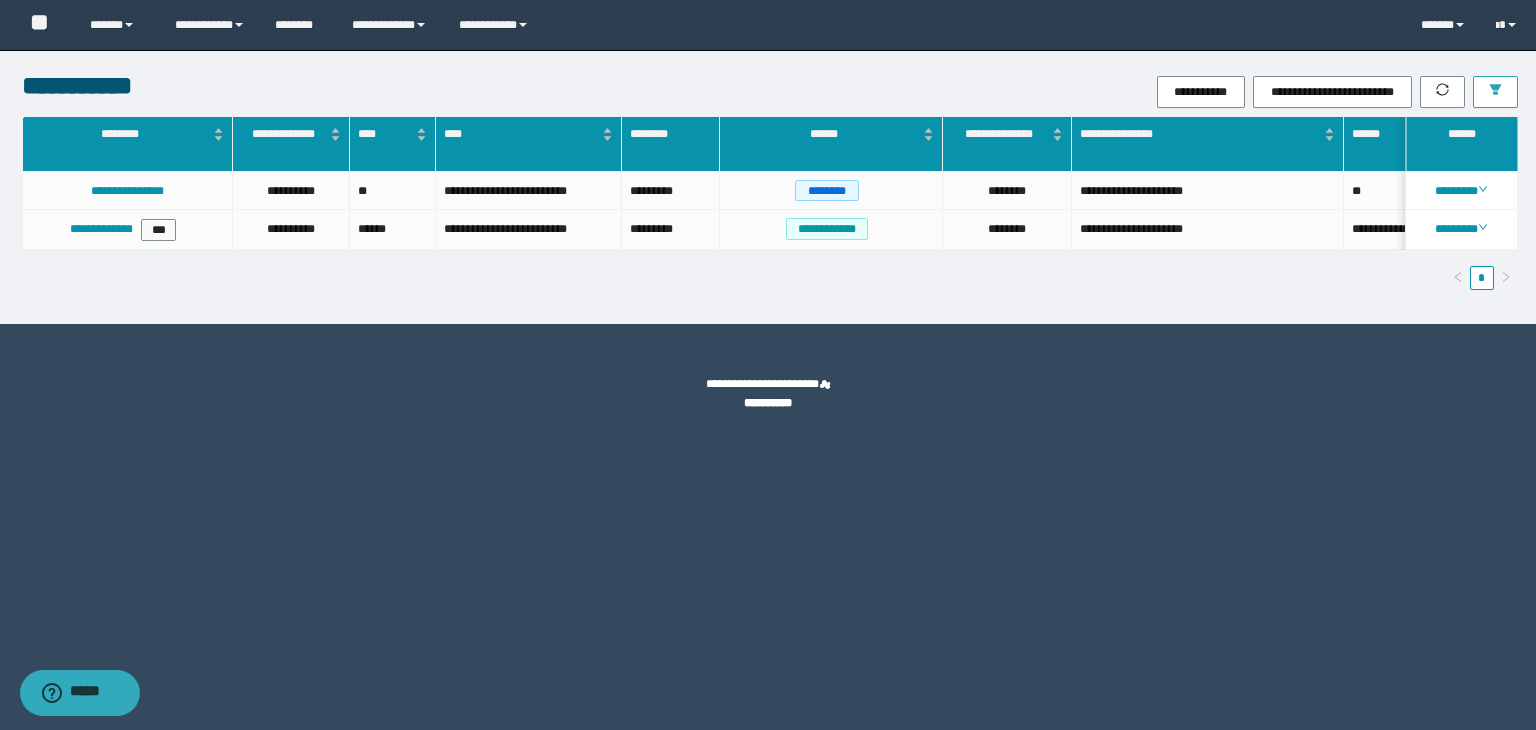 type 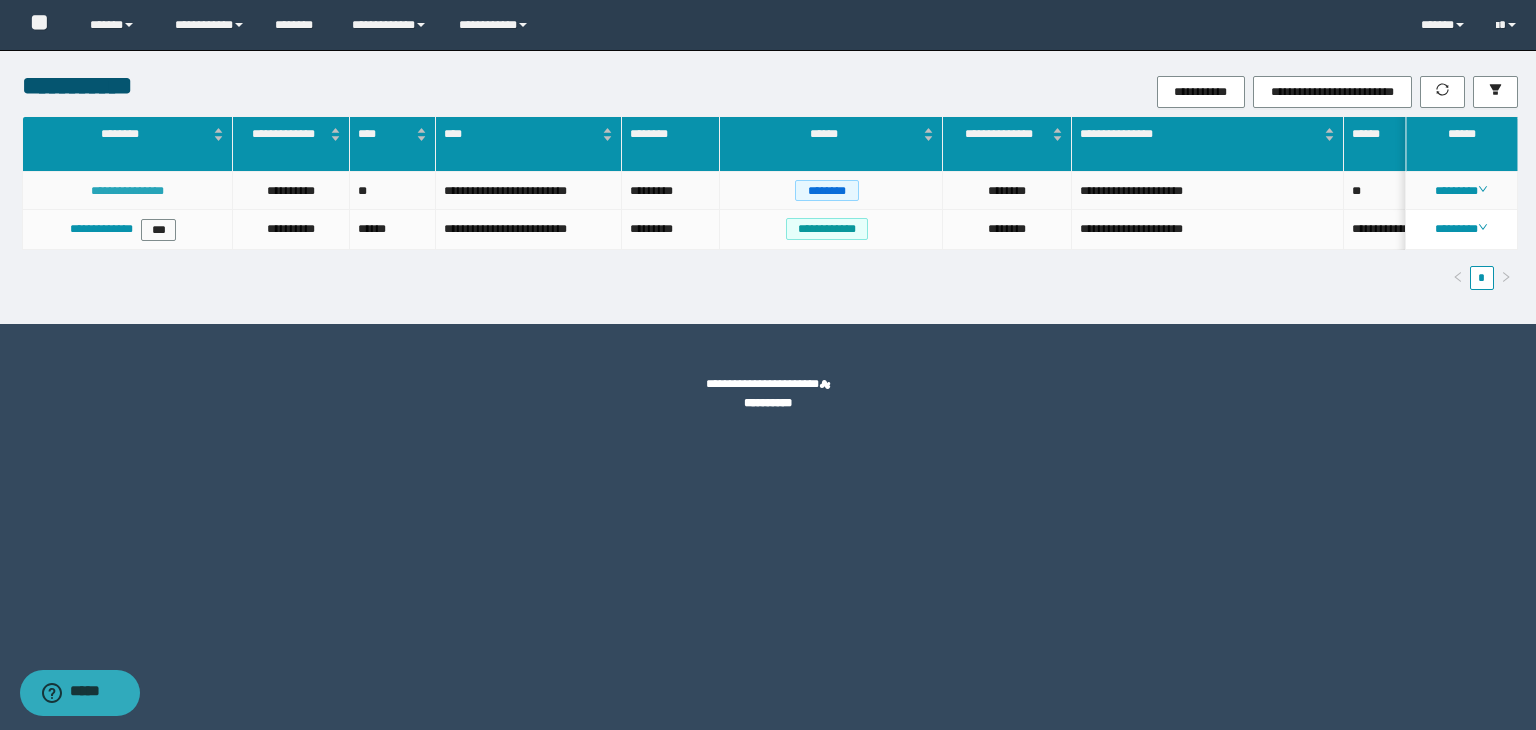 click on "**********" at bounding box center (127, 191) 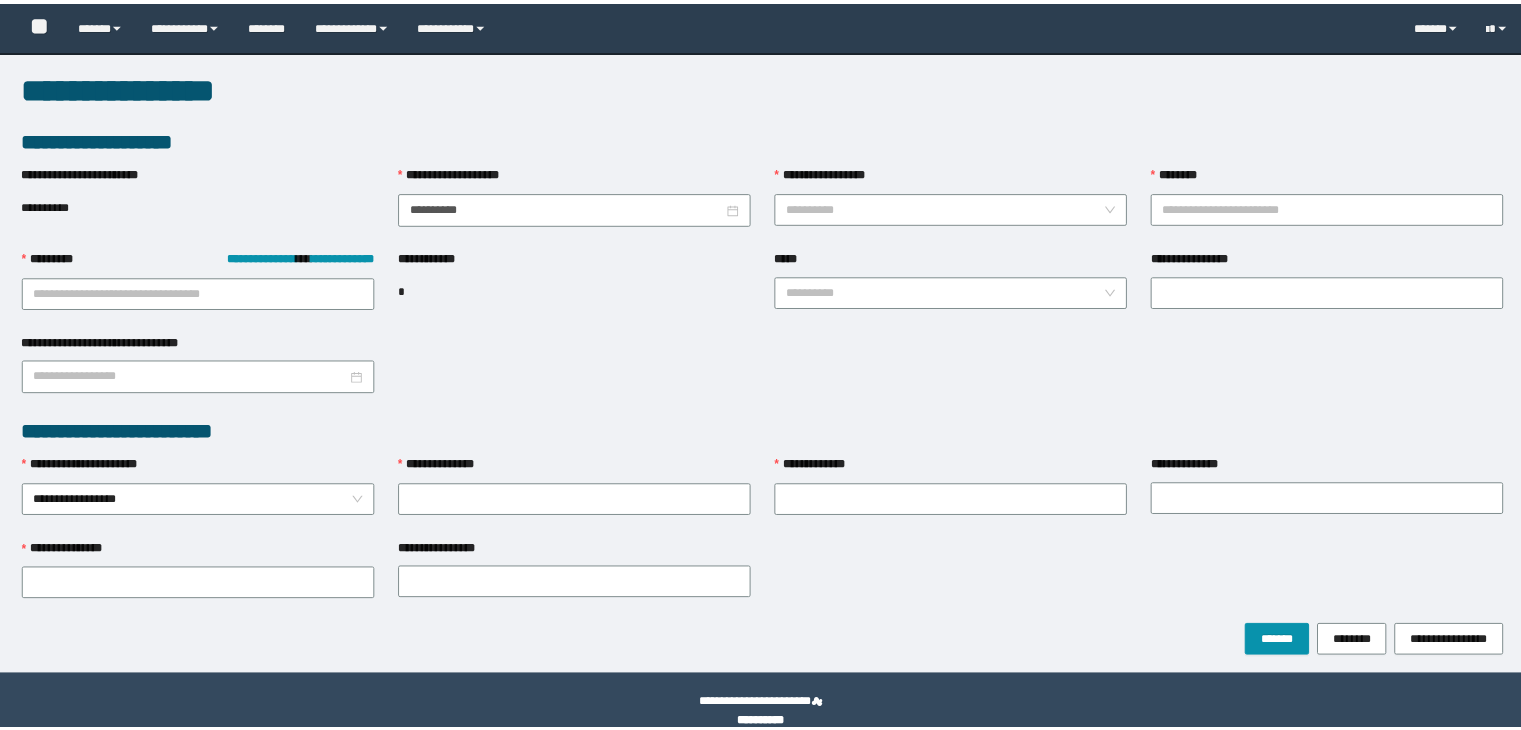 scroll, scrollTop: 0, scrollLeft: 0, axis: both 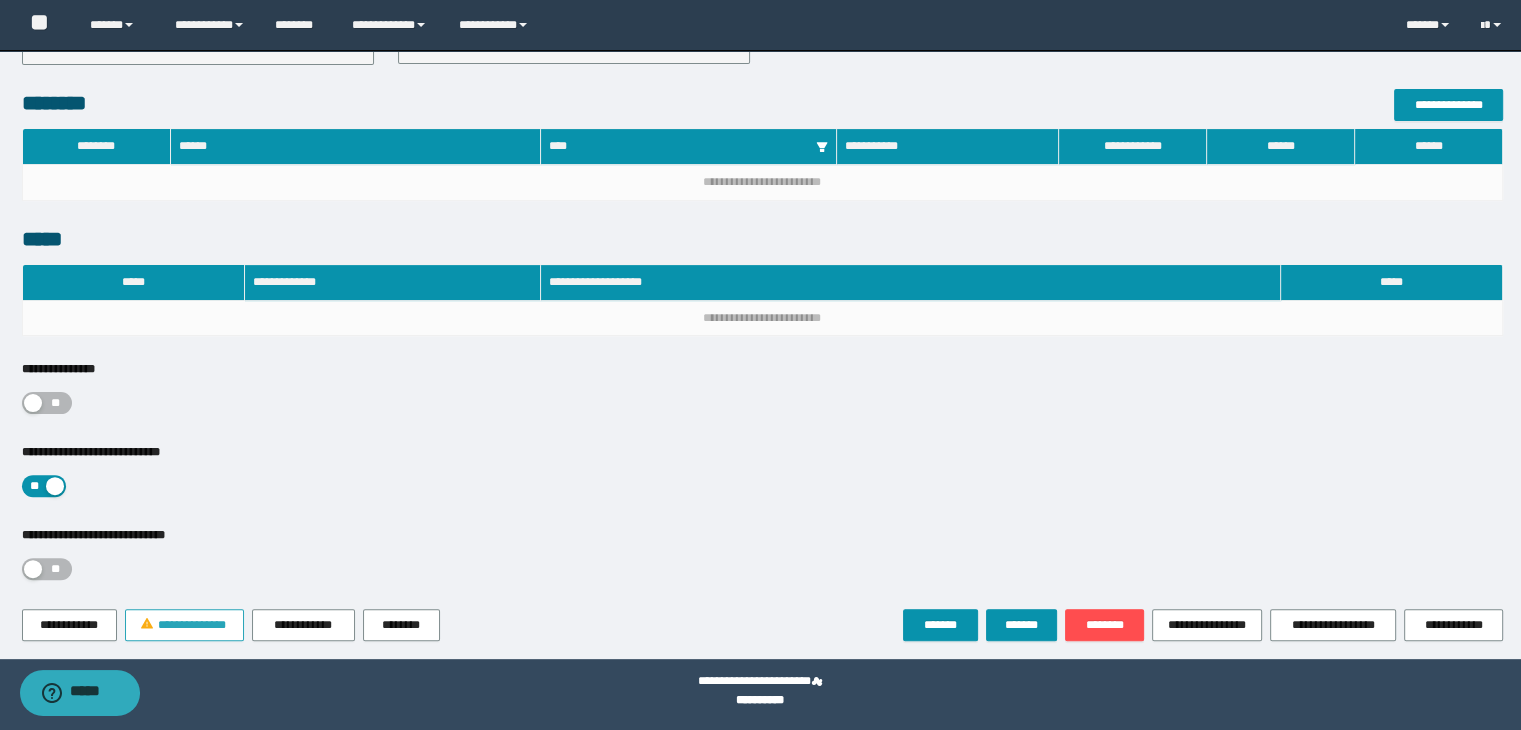 click on "**********" at bounding box center [192, 625] 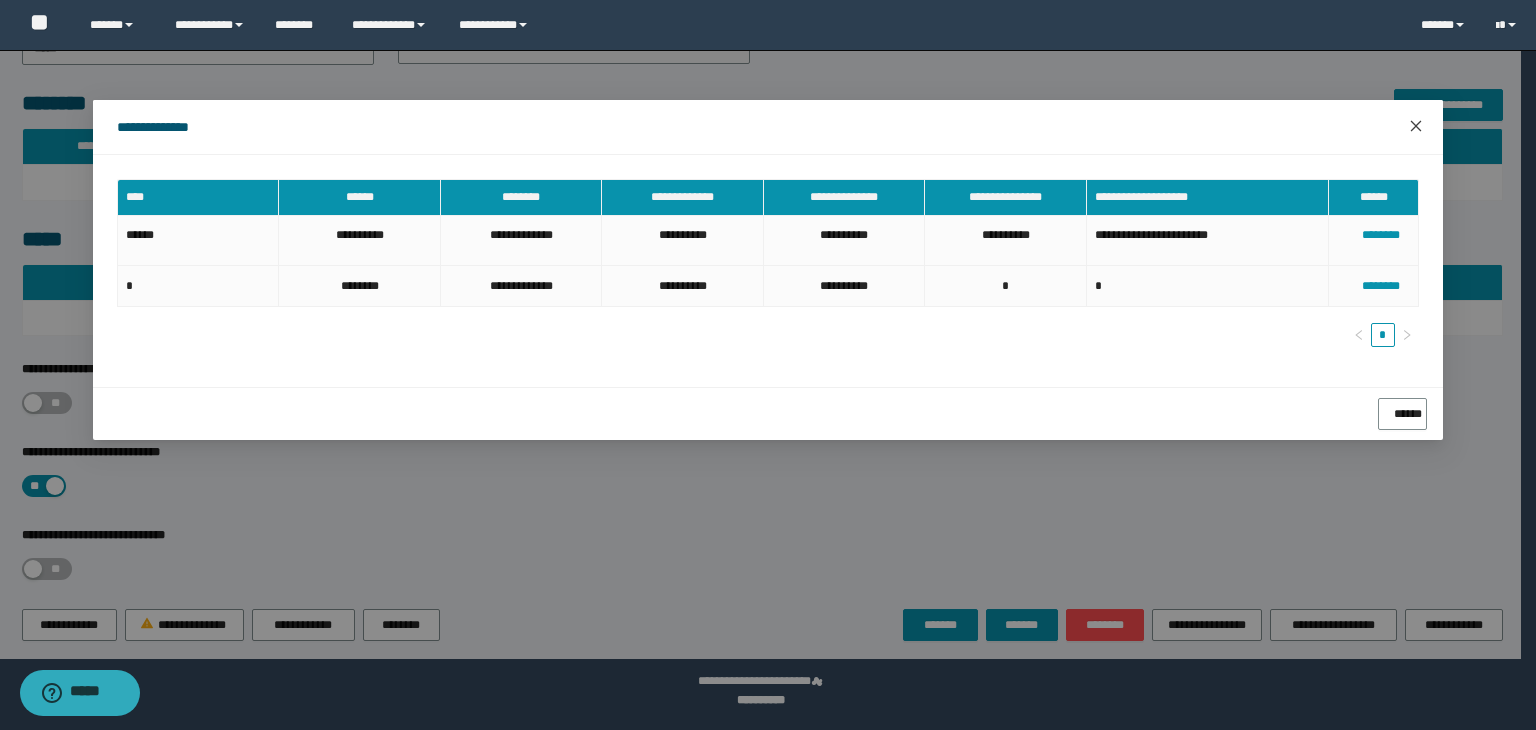 click 